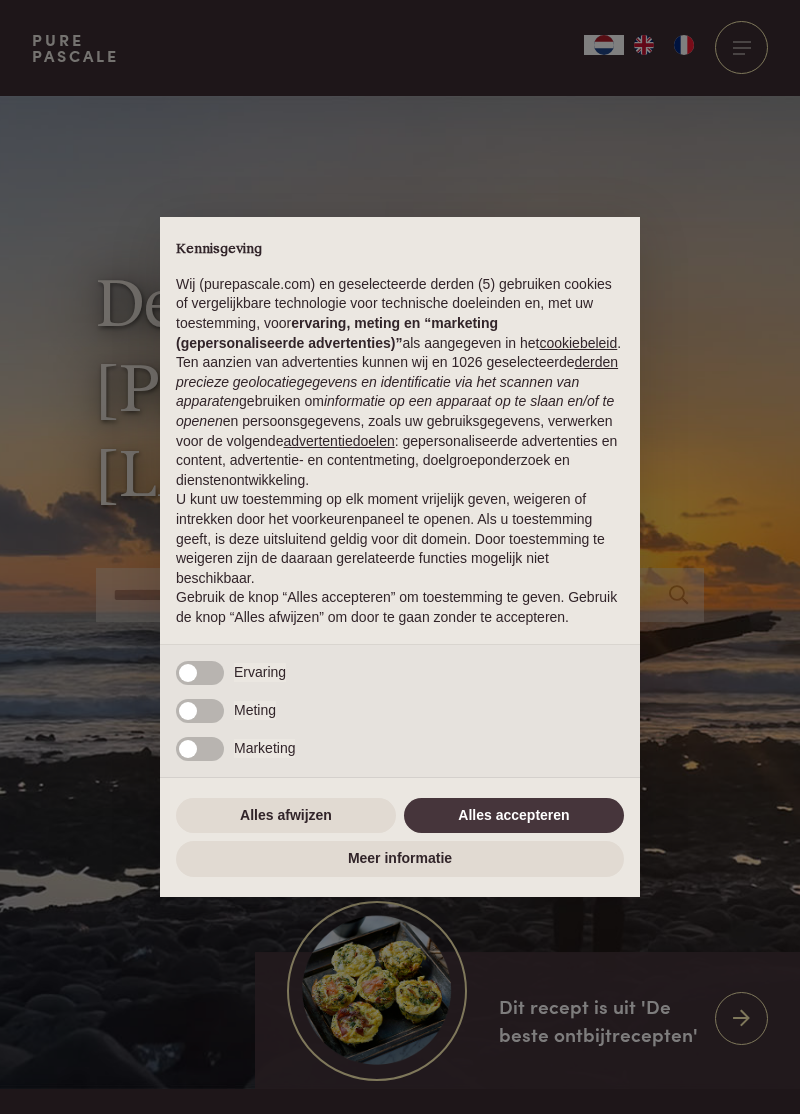 scroll, scrollTop: 0, scrollLeft: 0, axis: both 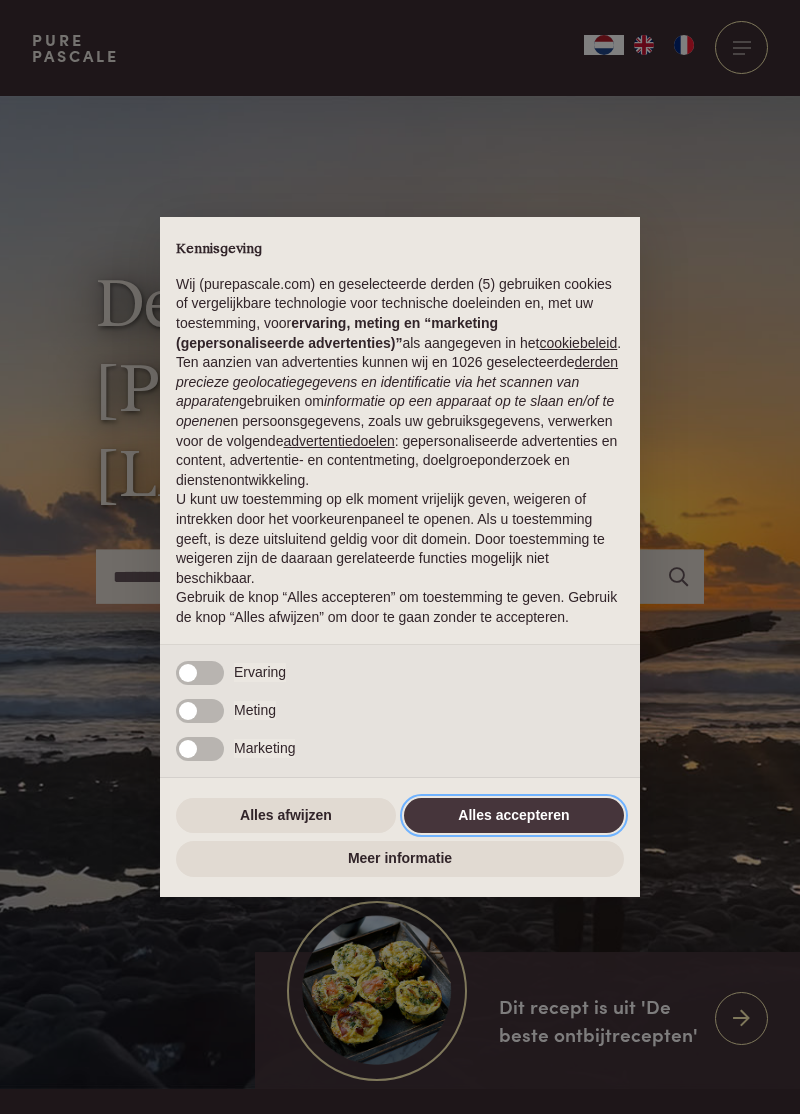 click on "Alles accepteren" at bounding box center [514, 816] 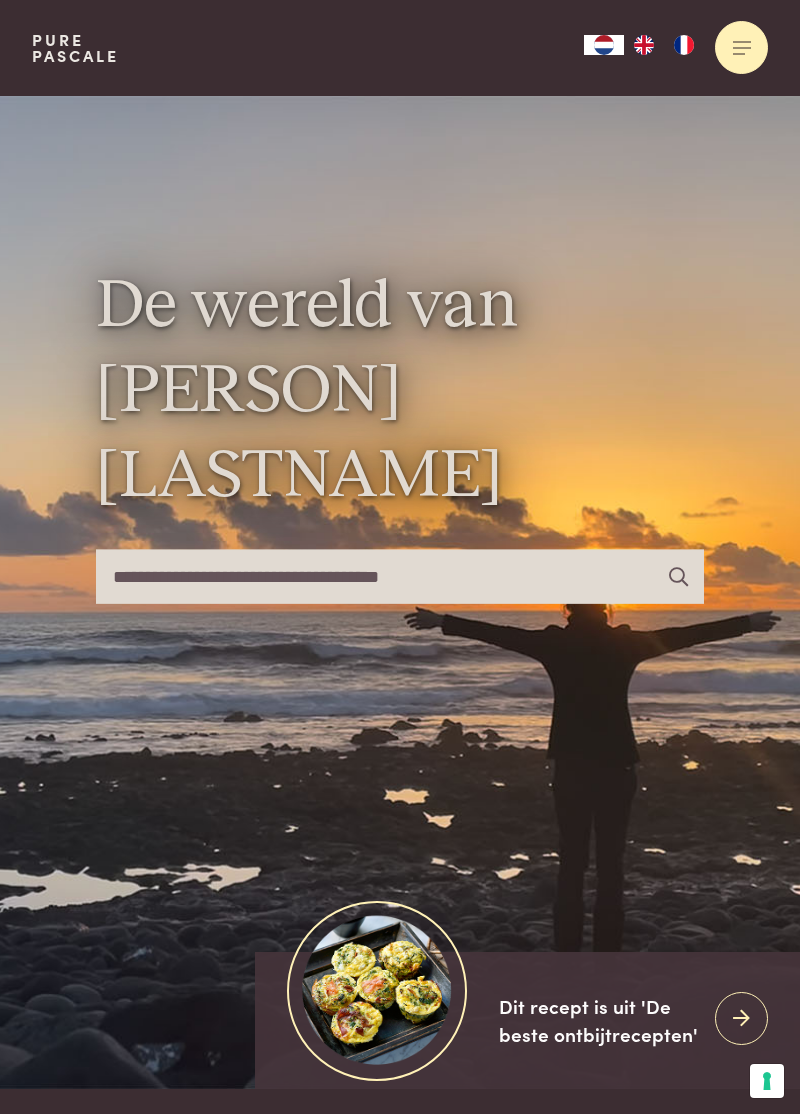 click at bounding box center (741, 47) 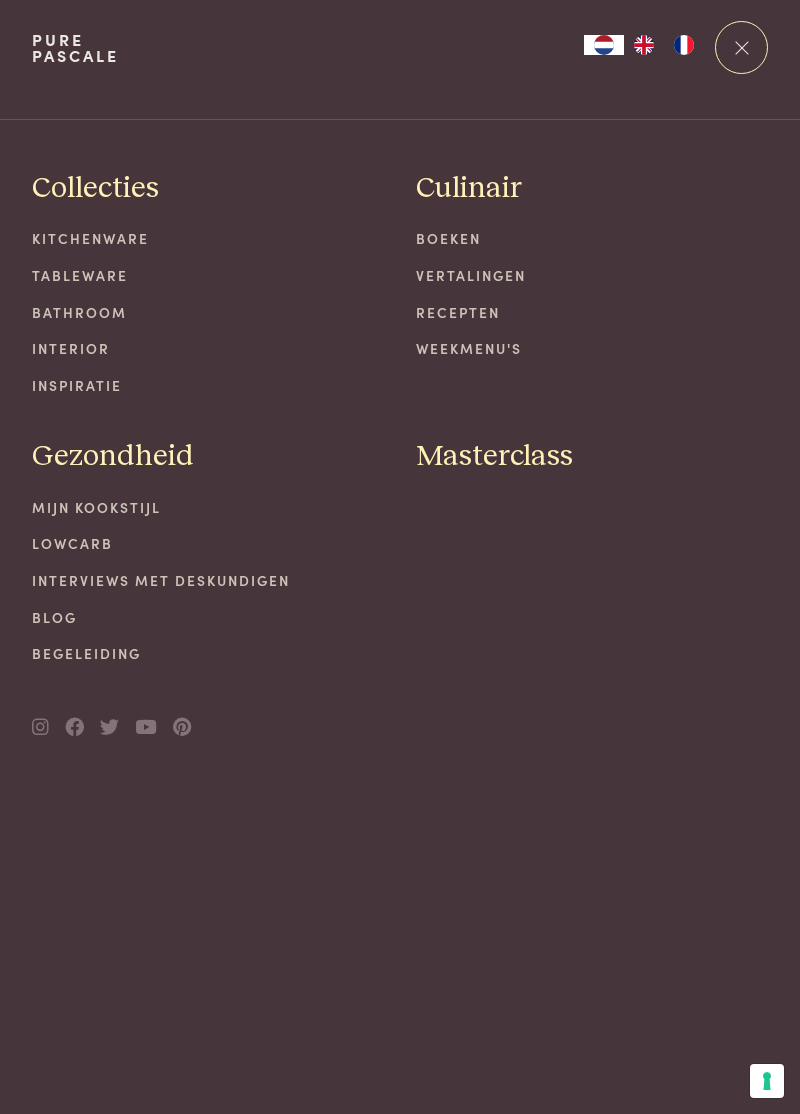 click on "Recepten" at bounding box center (592, 312) 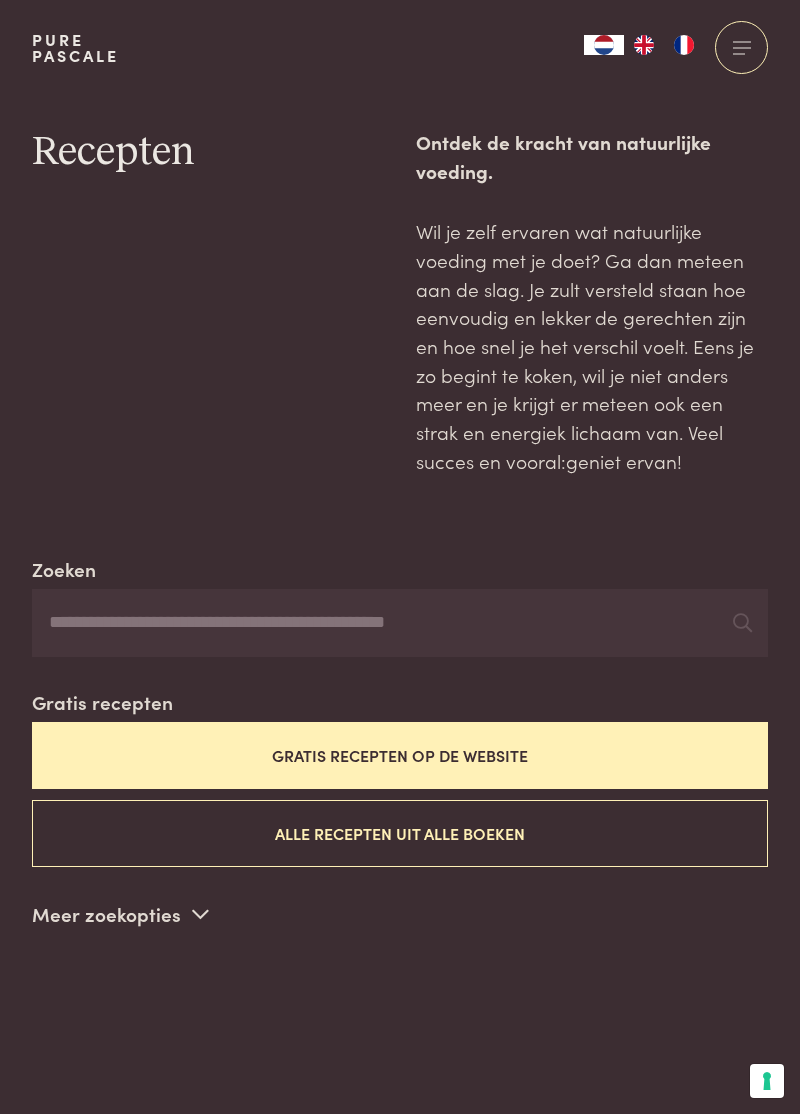 scroll, scrollTop: 0, scrollLeft: 0, axis: both 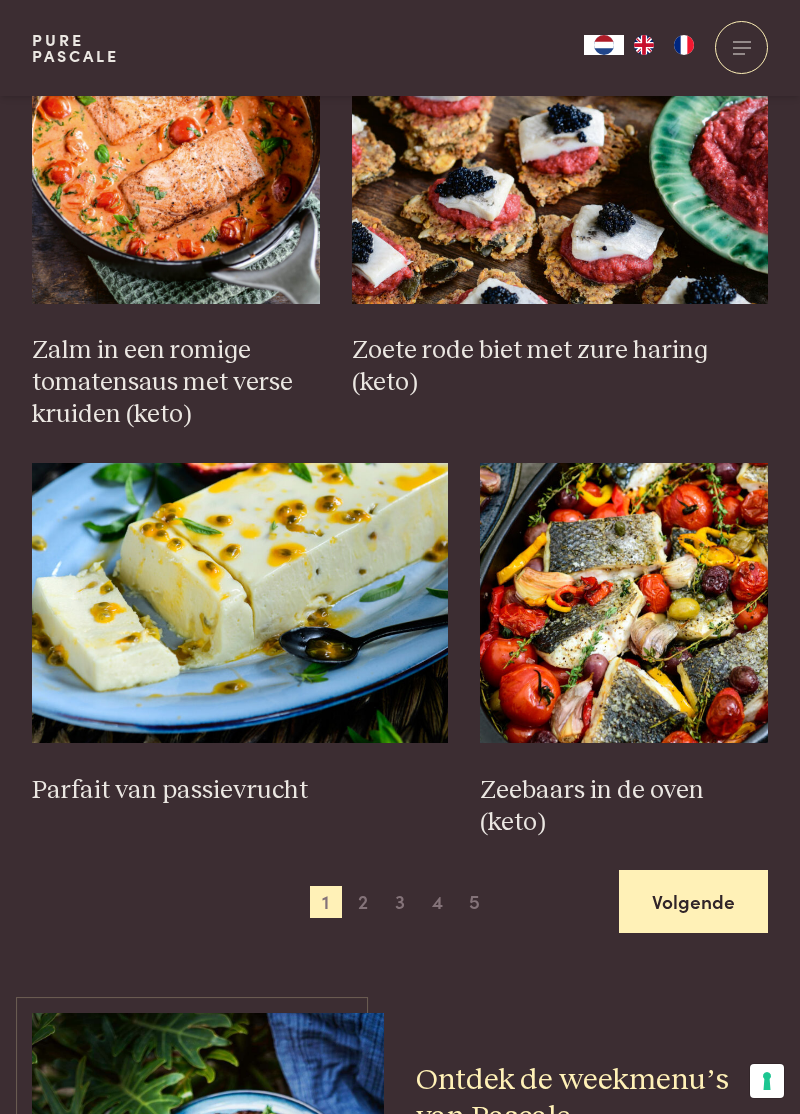 click on "Volgende" at bounding box center (693, 901) 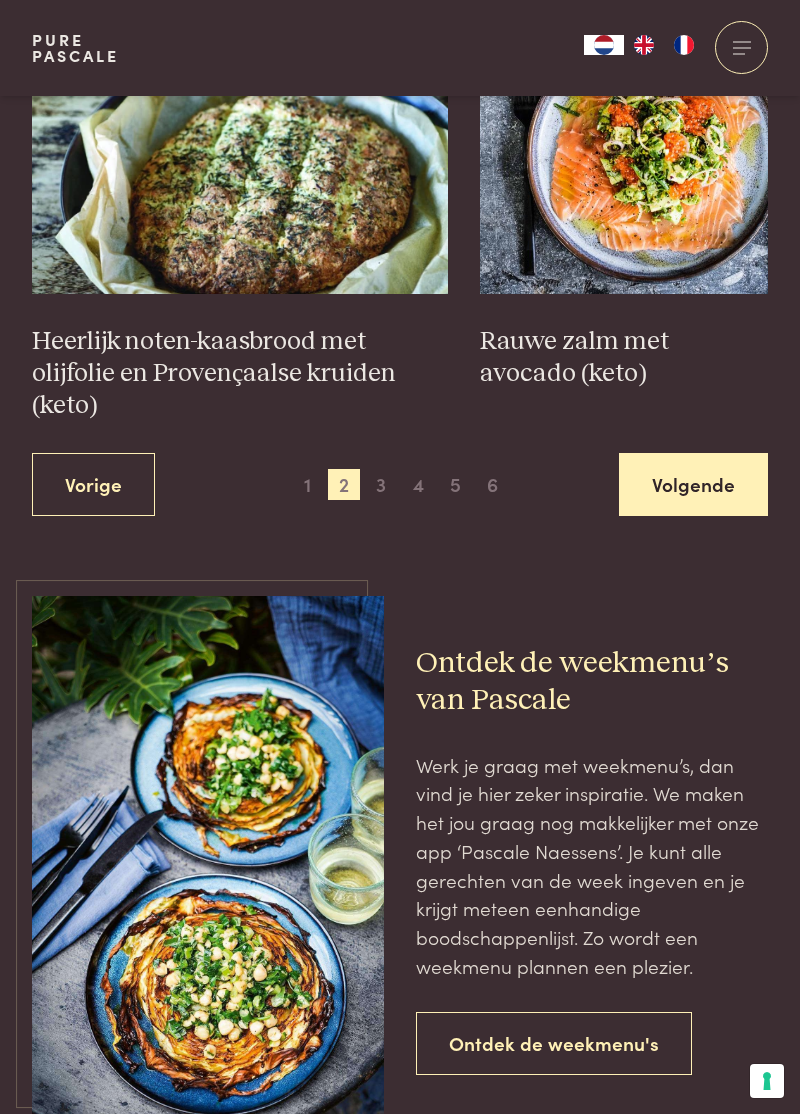 scroll, scrollTop: 3056, scrollLeft: 0, axis: vertical 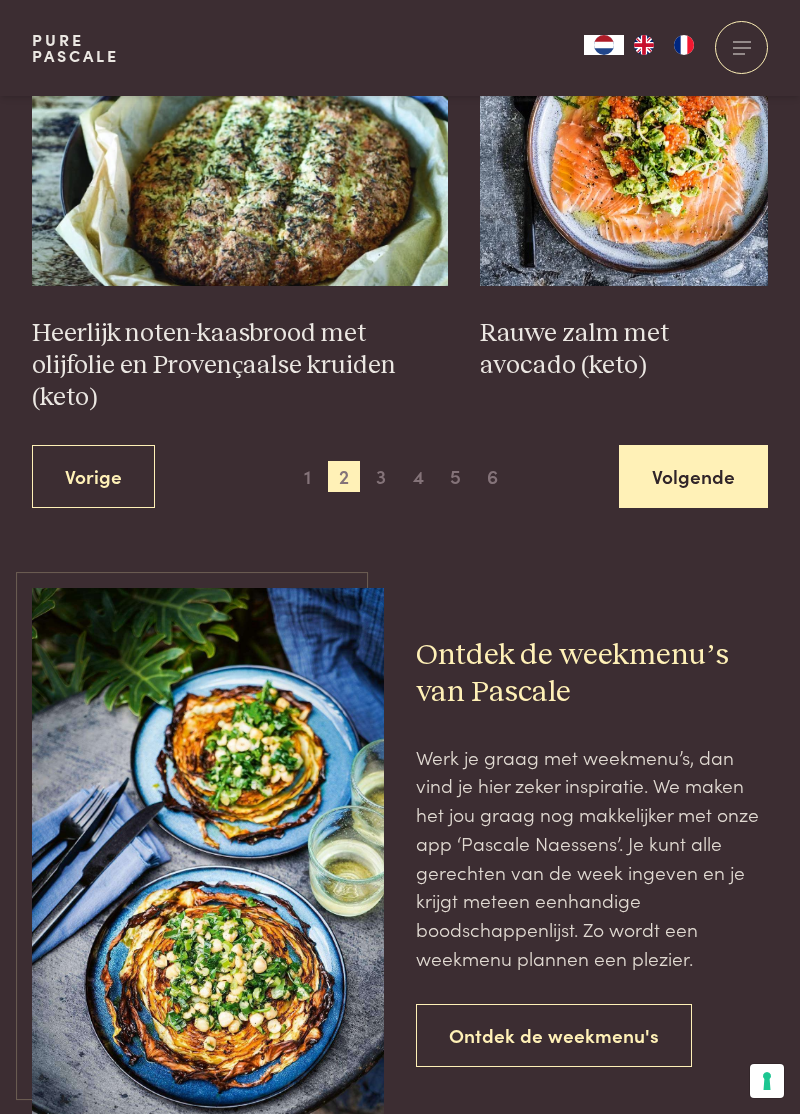 click on "Volgende" at bounding box center (693, 476) 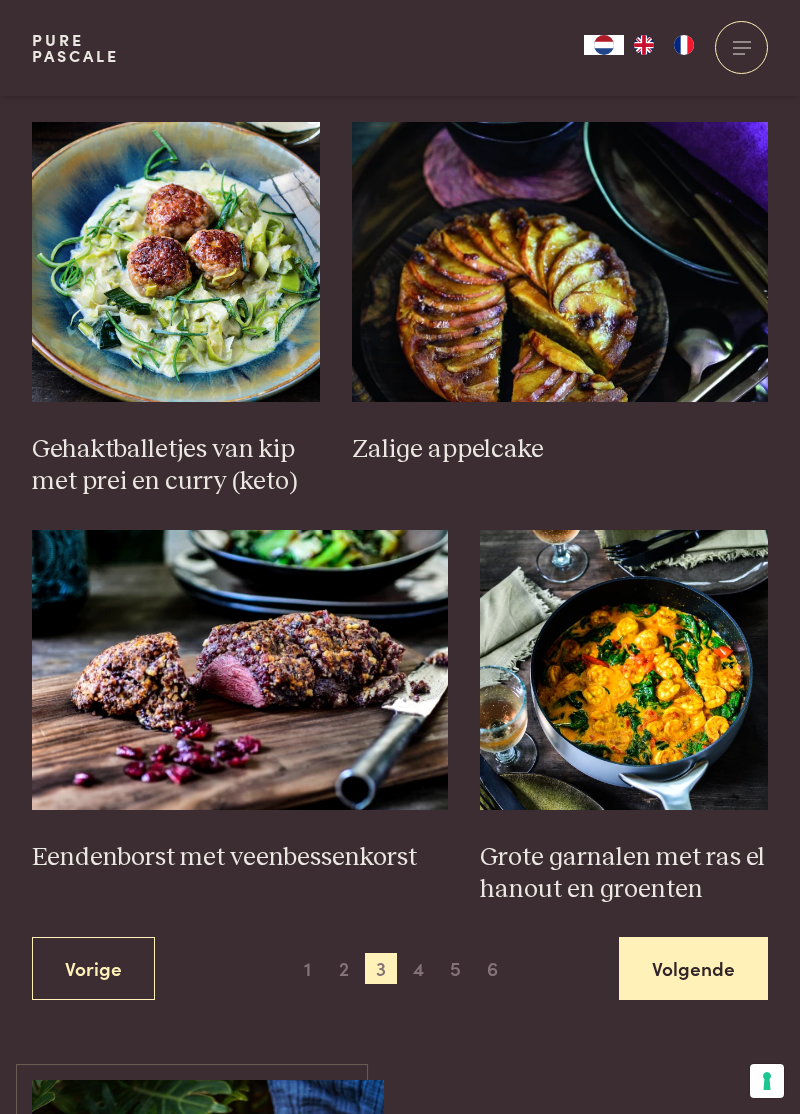 scroll, scrollTop: 2566, scrollLeft: 0, axis: vertical 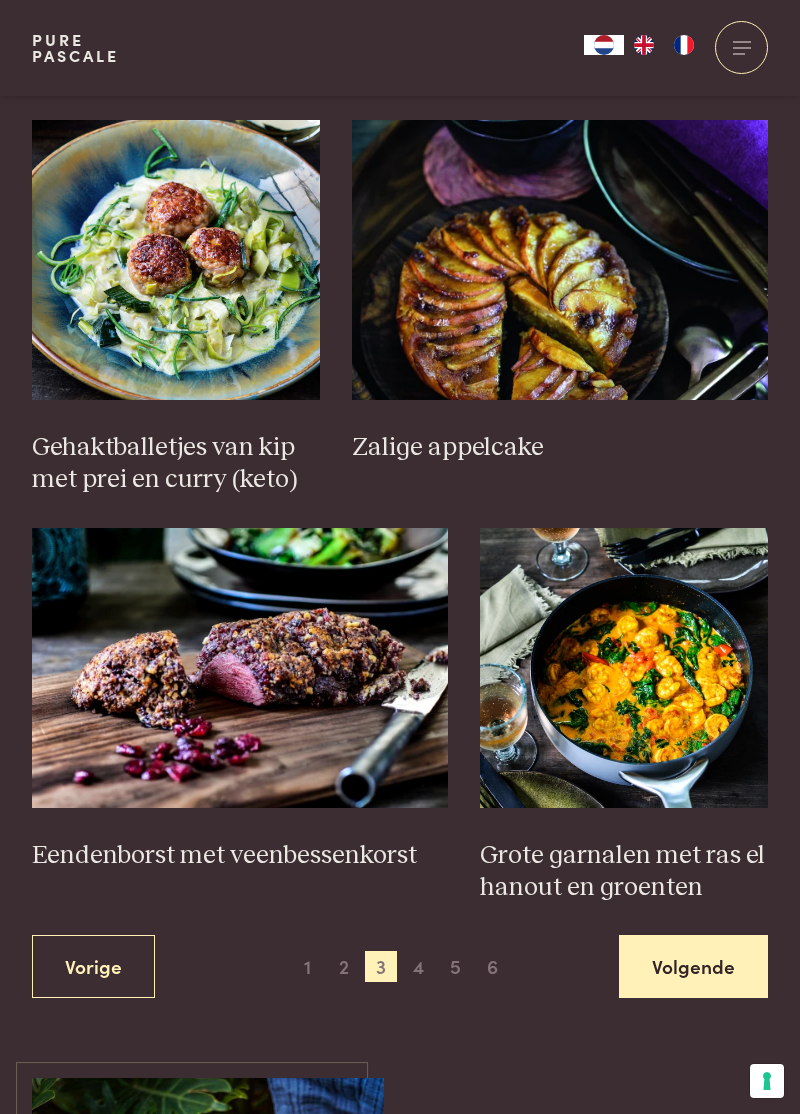 click on "Volgende" at bounding box center [693, 966] 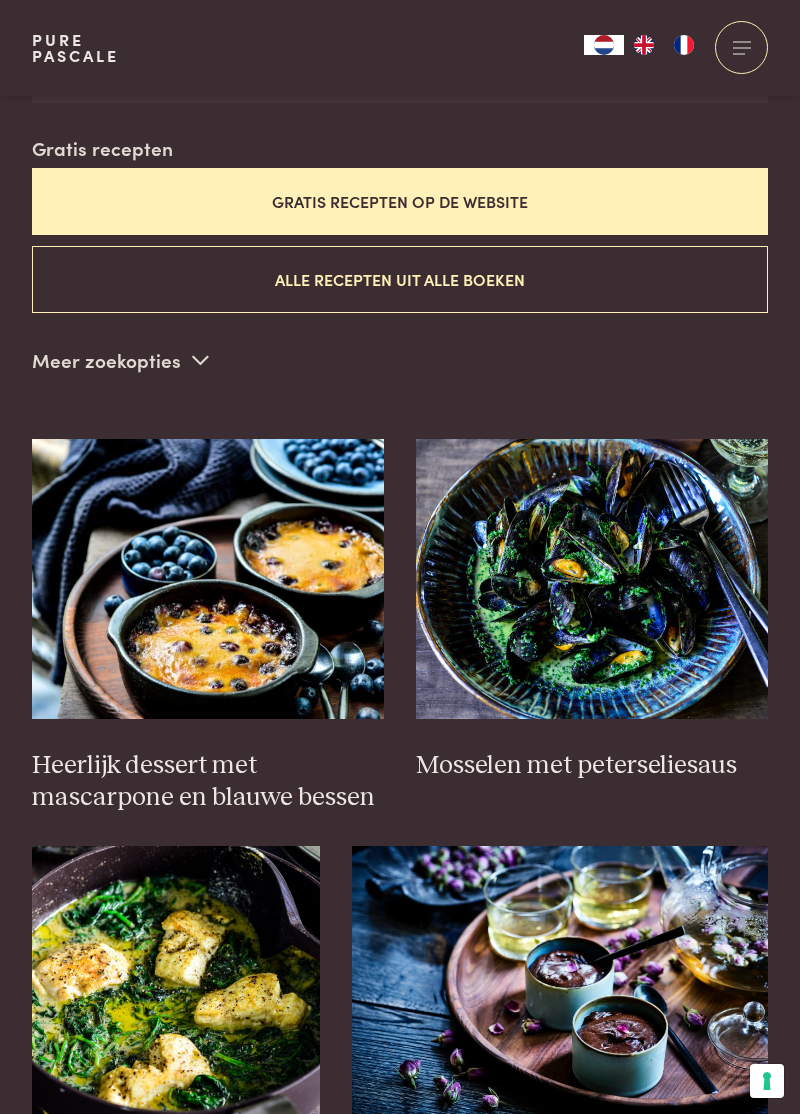scroll, scrollTop: 554, scrollLeft: 0, axis: vertical 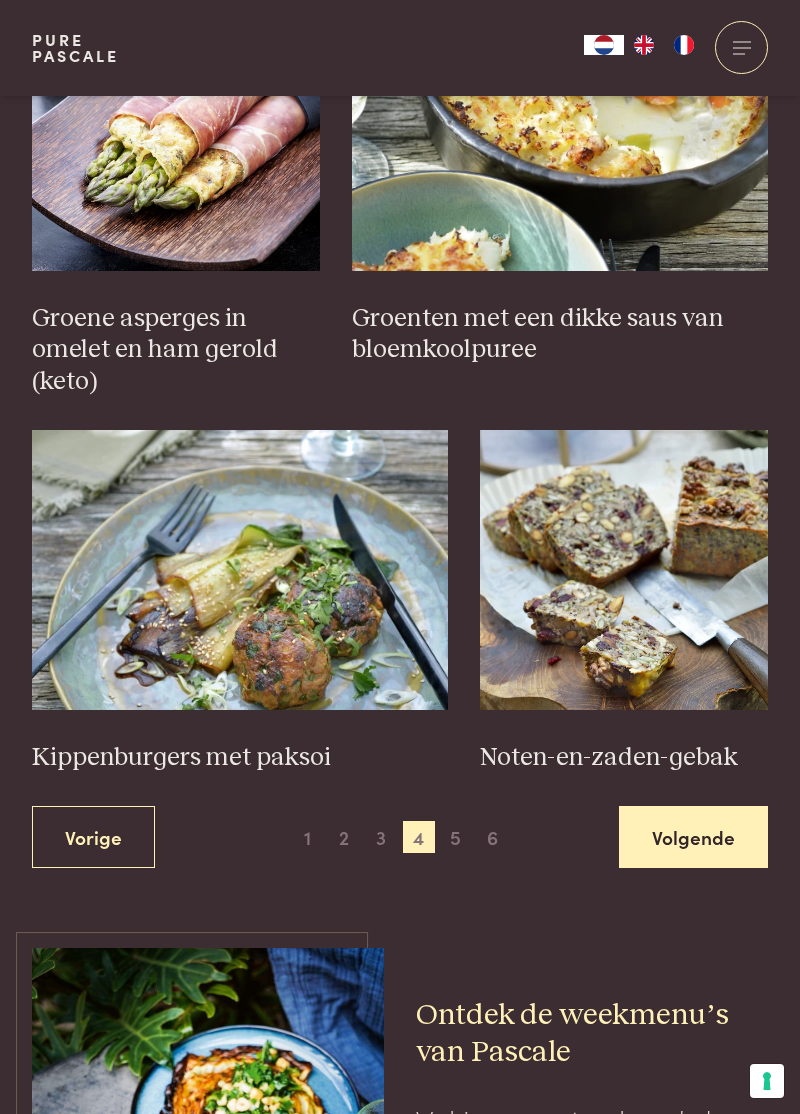 click on "Volgende" at bounding box center [693, 837] 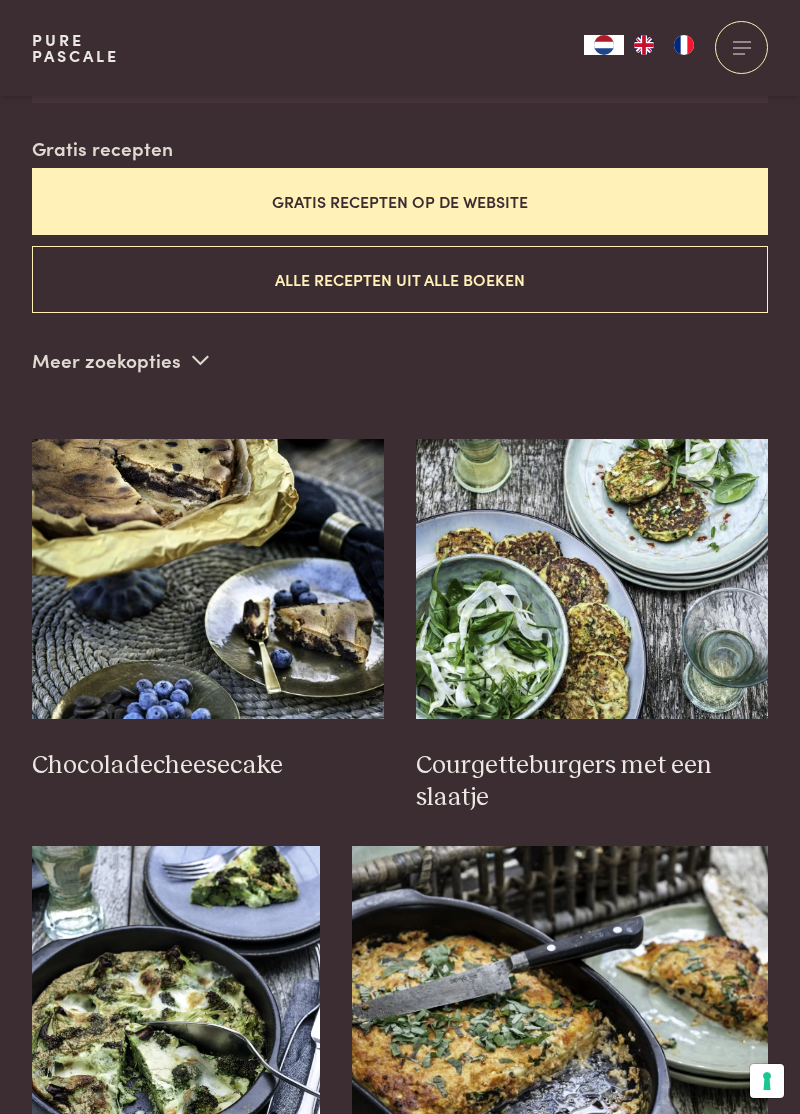 scroll, scrollTop: 554, scrollLeft: 0, axis: vertical 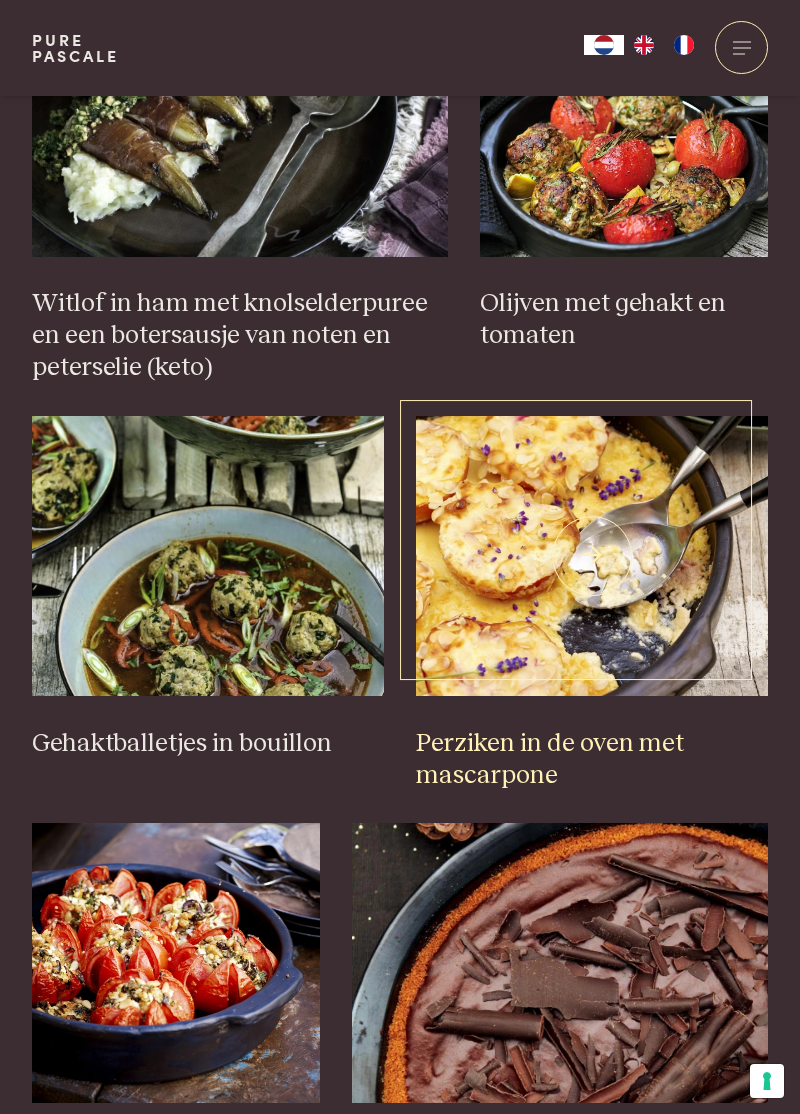click at bounding box center [592, 556] 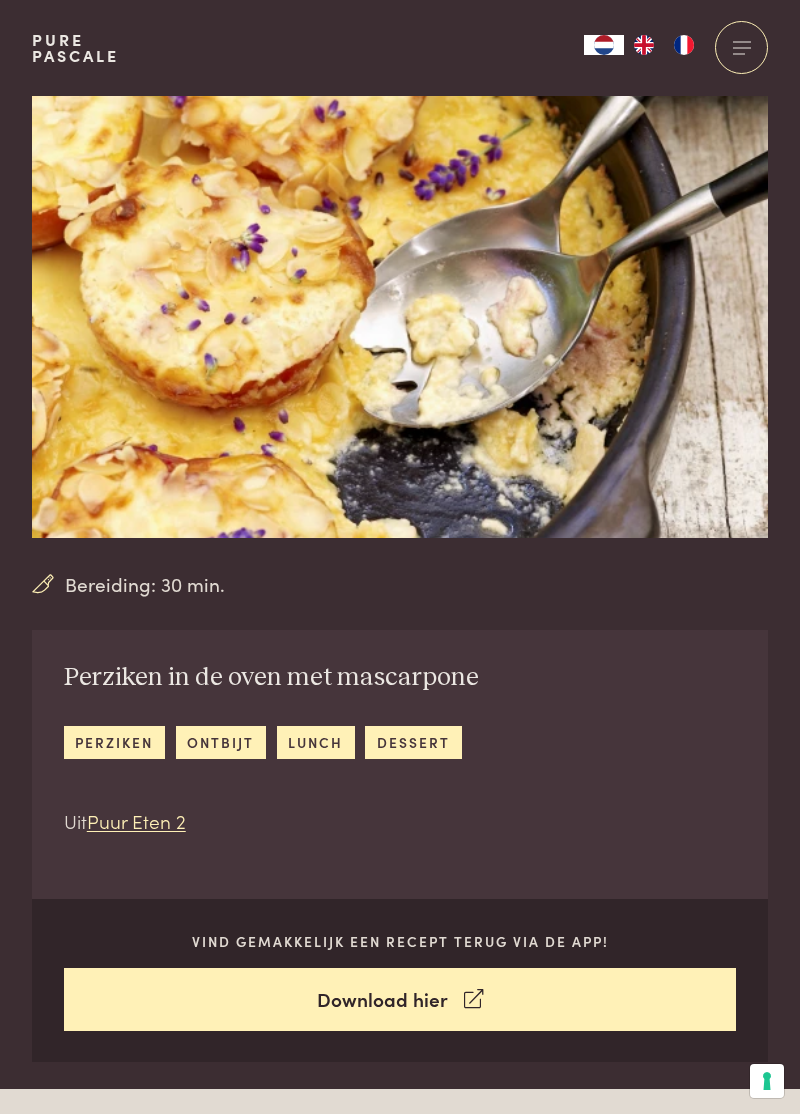 scroll, scrollTop: 0, scrollLeft: 0, axis: both 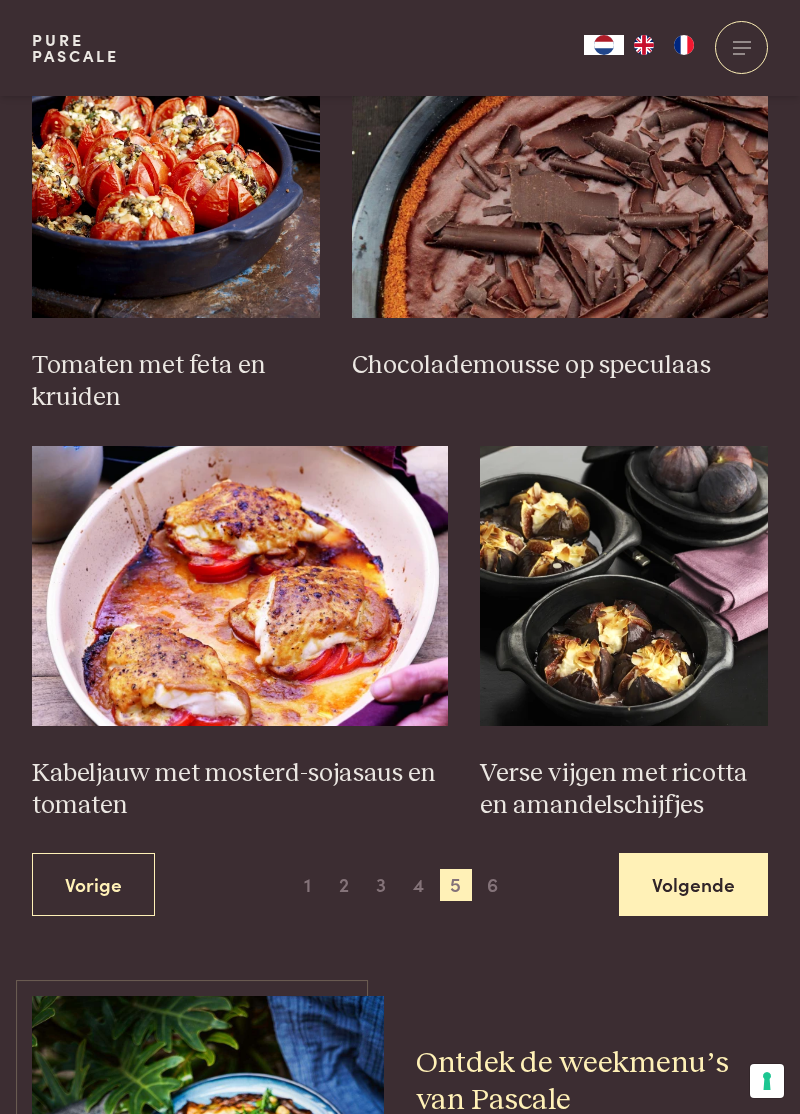 click on "Volgende" at bounding box center [693, 884] 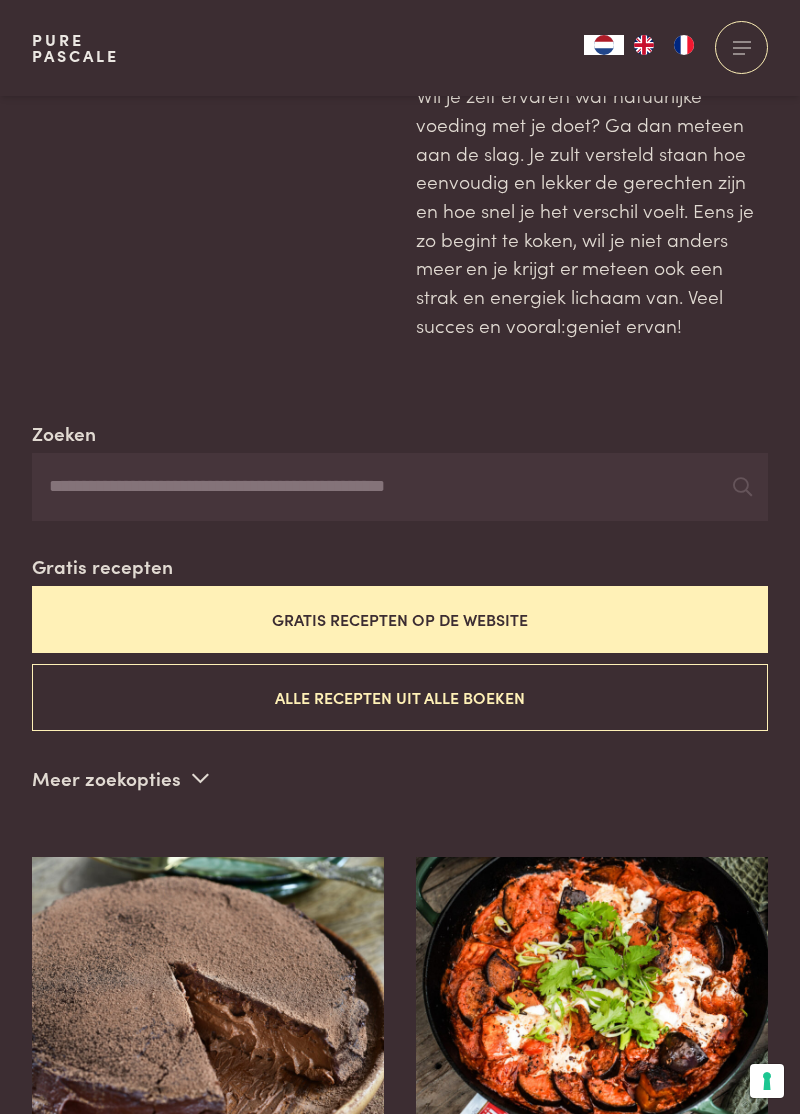 scroll, scrollTop: 0, scrollLeft: 0, axis: both 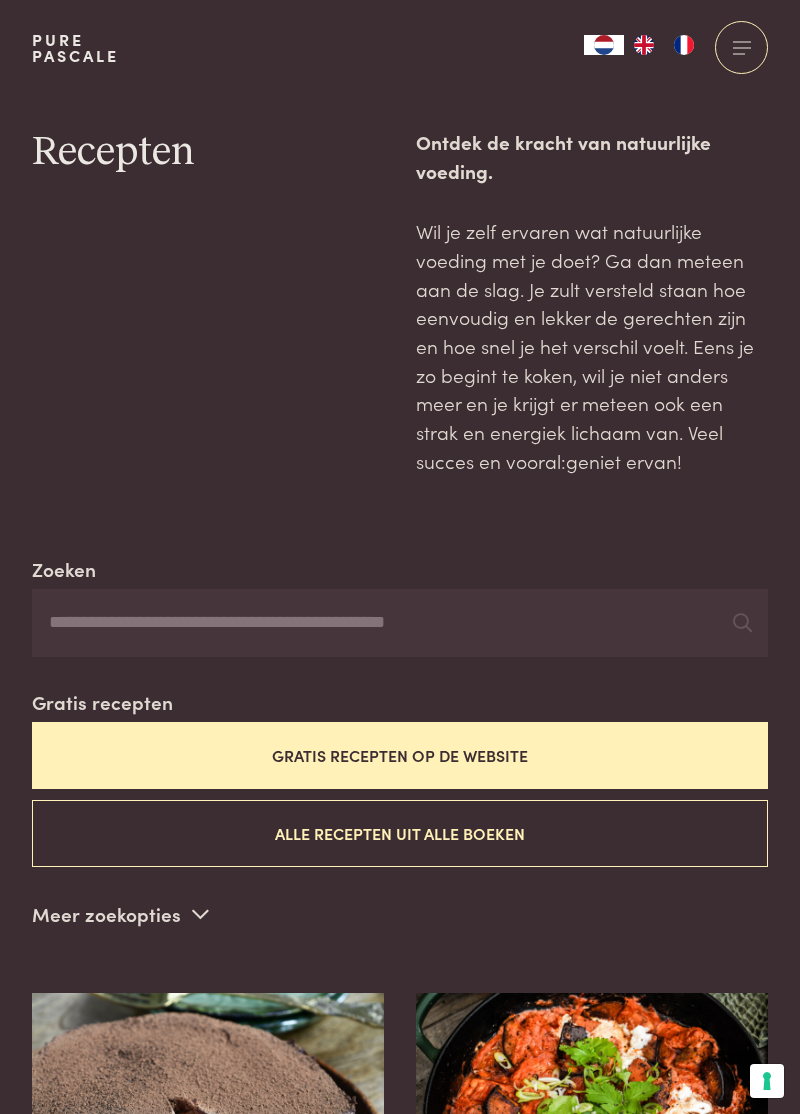 click on "Collecties
Kitchenware   Tableware   Bathroom   Interior   Inspiratie   Alles van Collecties     Collecties
Culinair
Boeken   Vertalingen   Recepten   Weekmenu's   Alles van Culinair     Culinair
Gezondheid
Mijn kookstijl   Lowcarb   Interviews met deskundigen   Blog   Begeleiding   Alles van Gezondheid     Gezondheid
Masterclass" at bounding box center [676, 48] 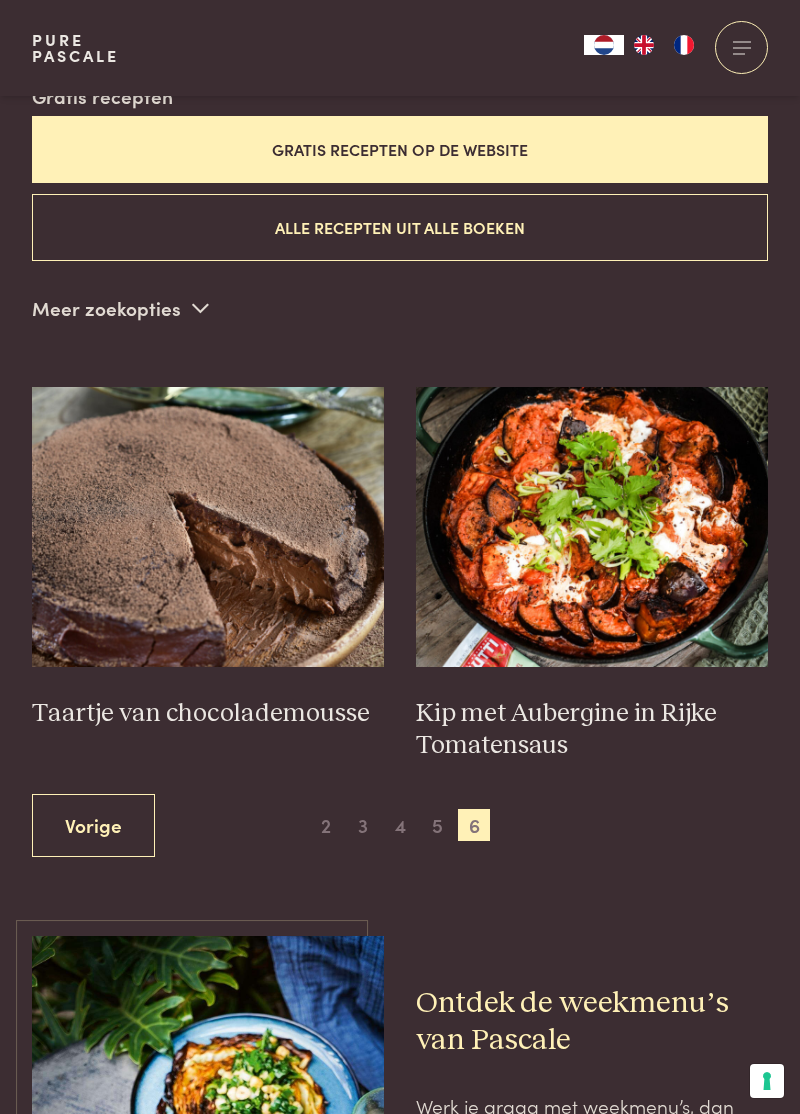 scroll, scrollTop: 607, scrollLeft: 0, axis: vertical 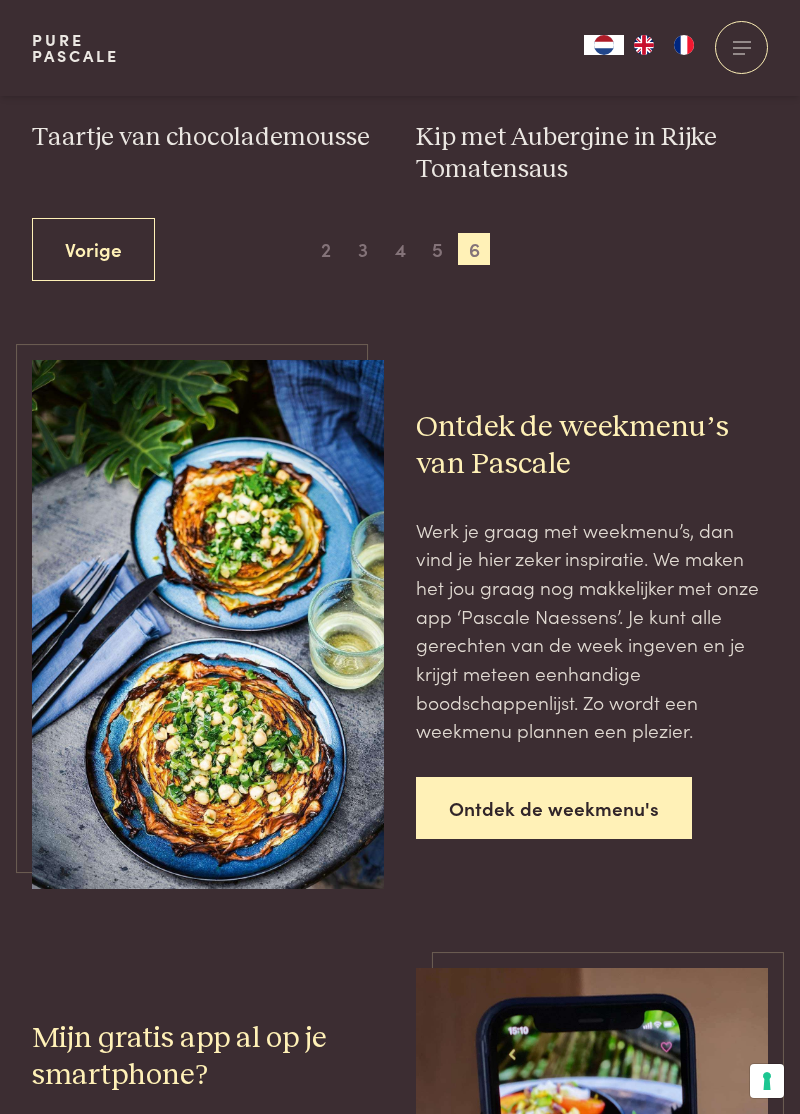 click on "Ontdek de weekmenu's" at bounding box center (554, 808) 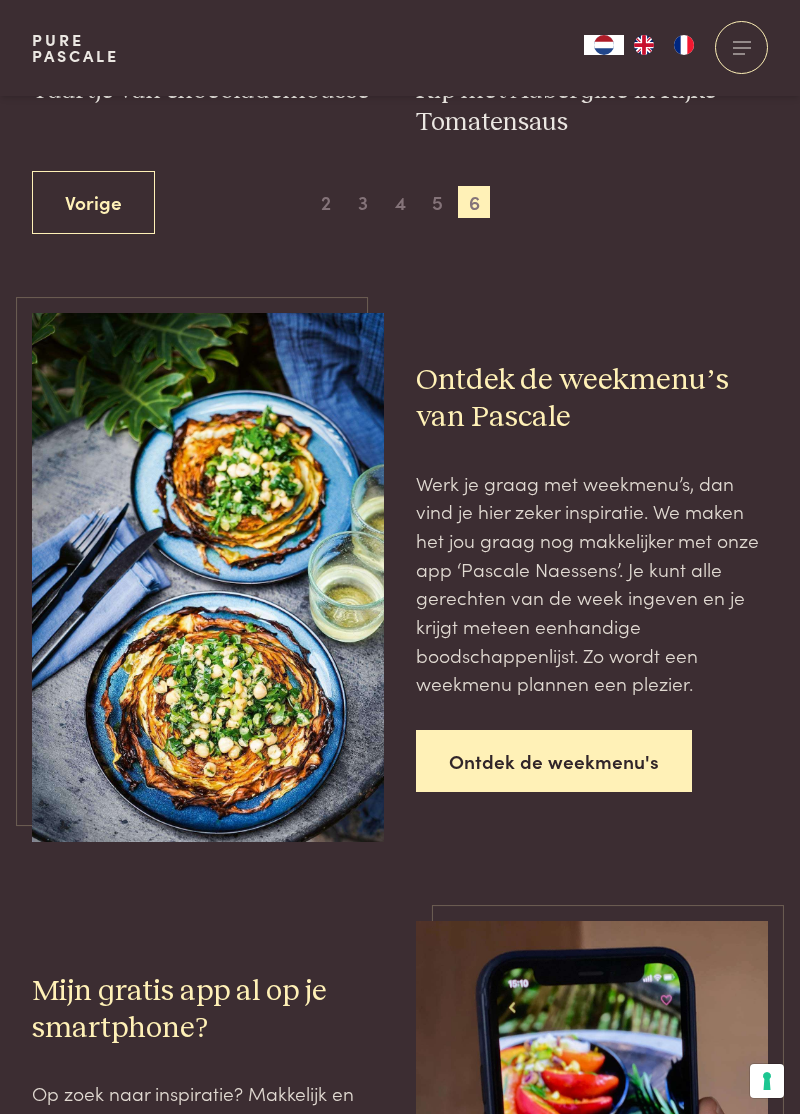 scroll, scrollTop: 1276, scrollLeft: 0, axis: vertical 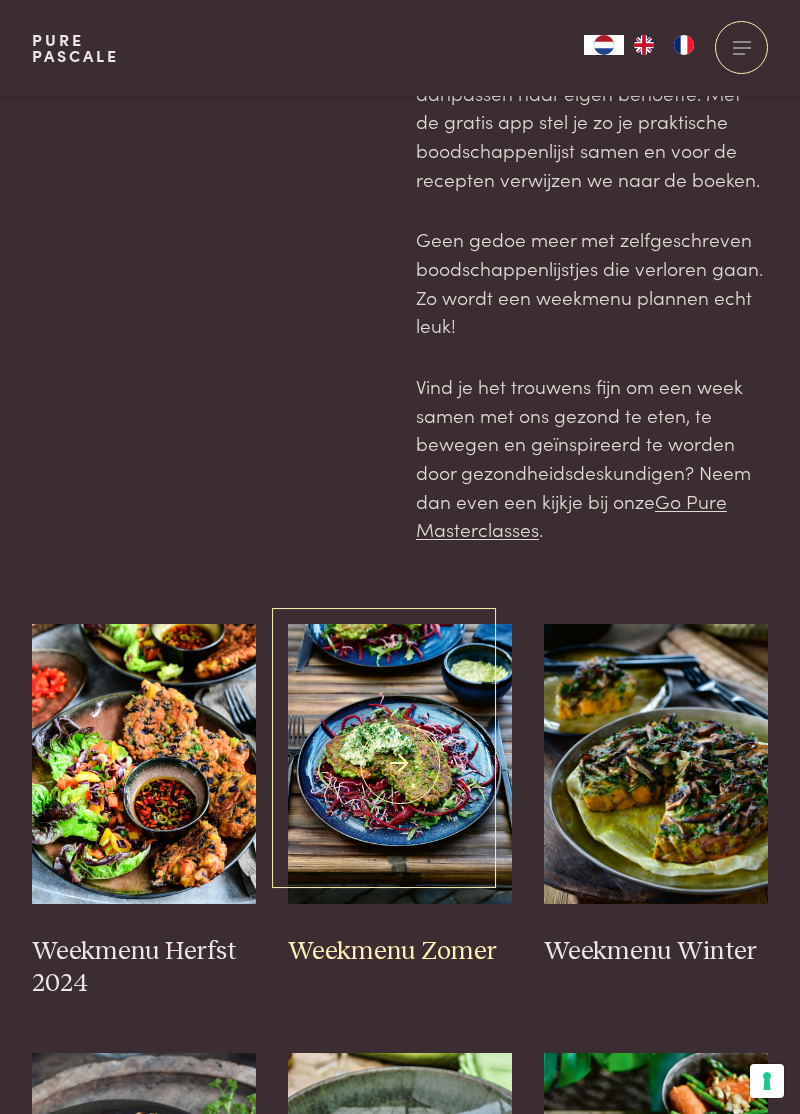 click at bounding box center [400, 764] 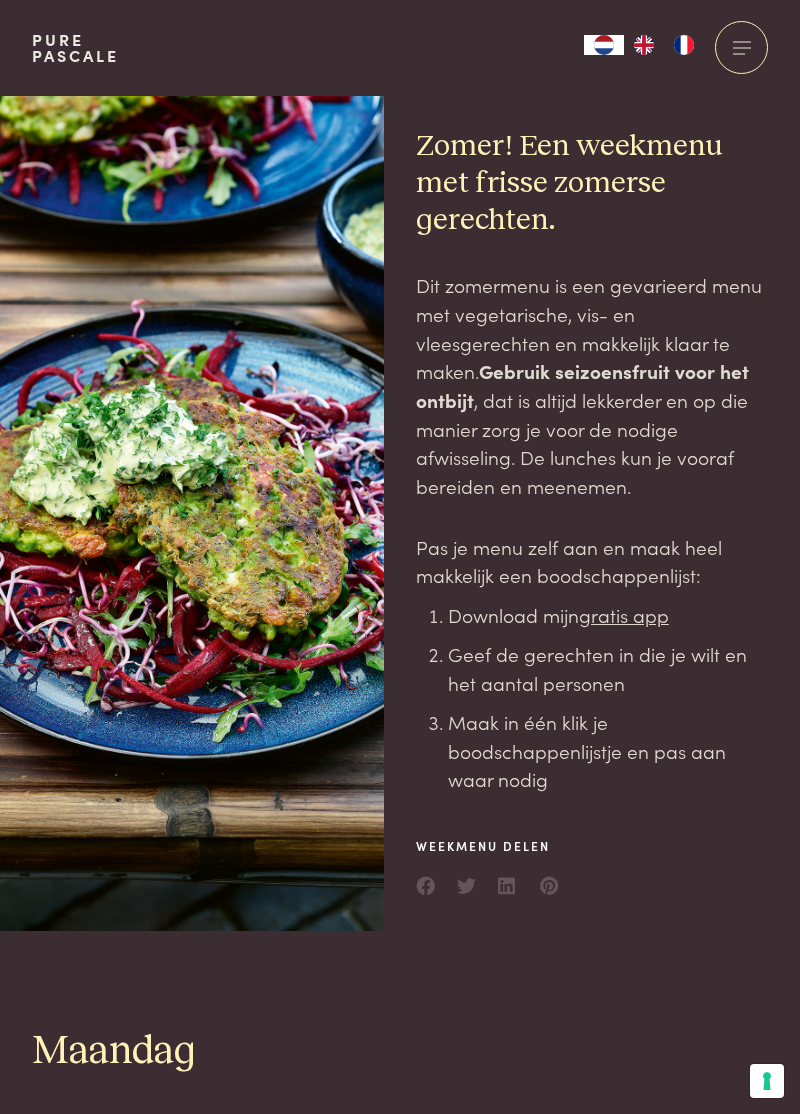 scroll, scrollTop: 0, scrollLeft: 0, axis: both 